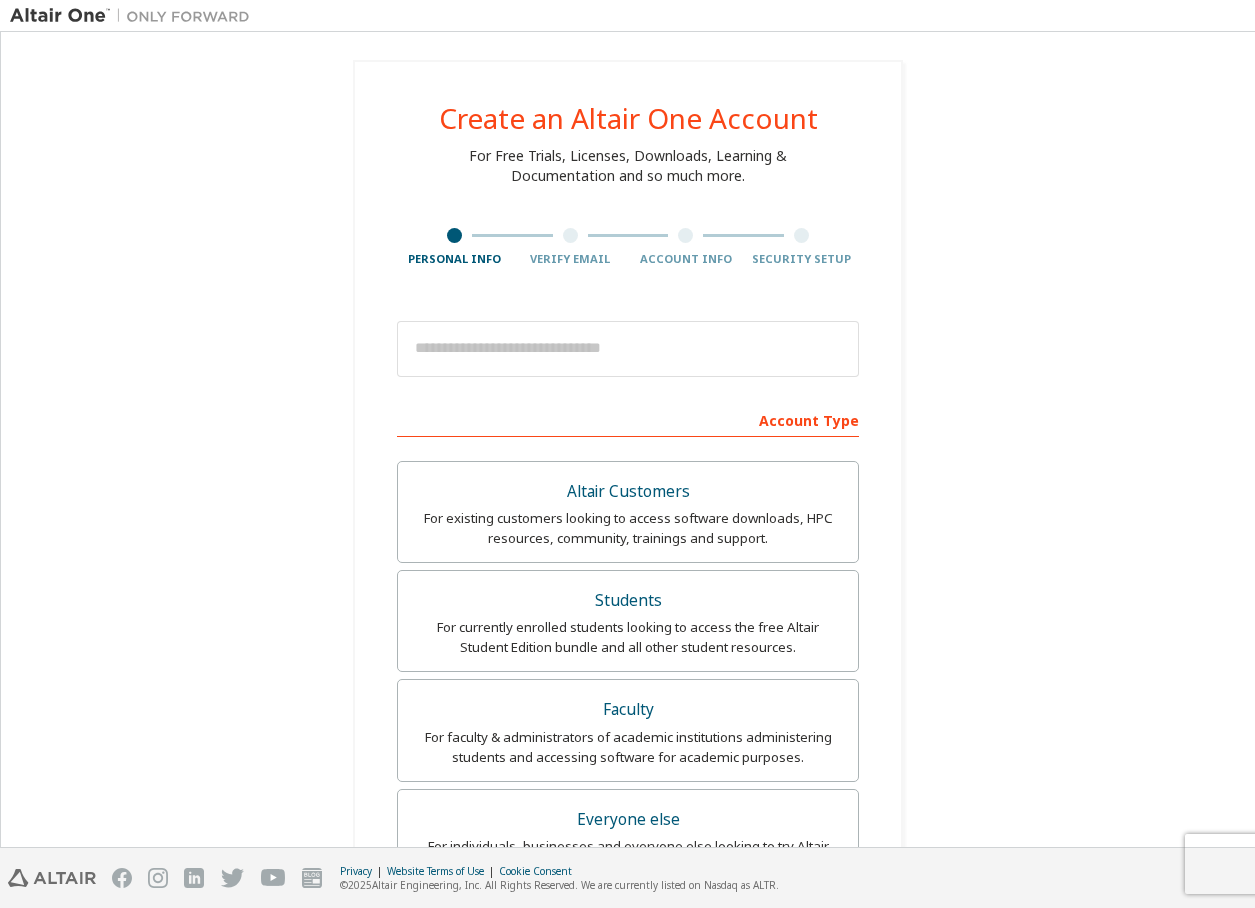 scroll, scrollTop: 0, scrollLeft: 0, axis: both 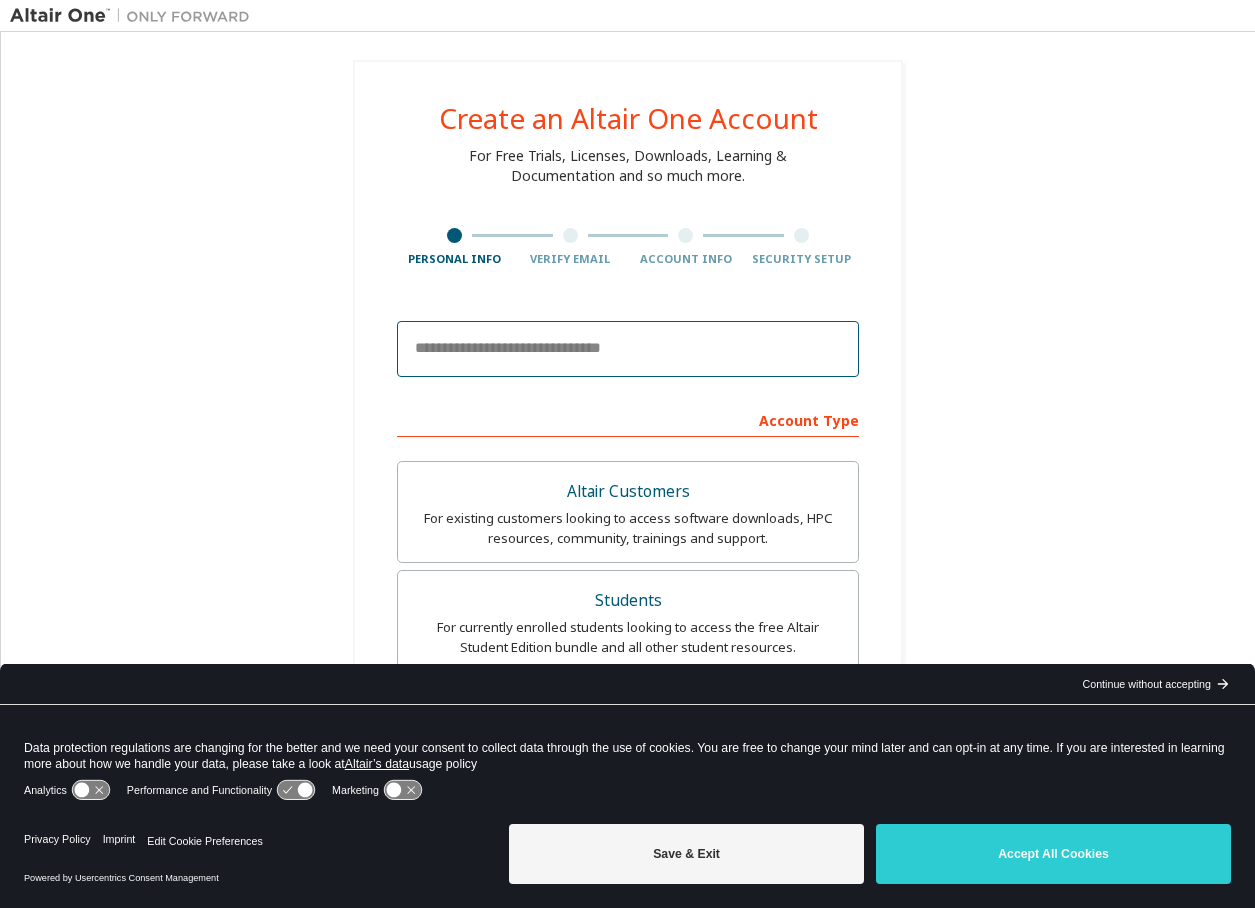 click at bounding box center (628, 349) 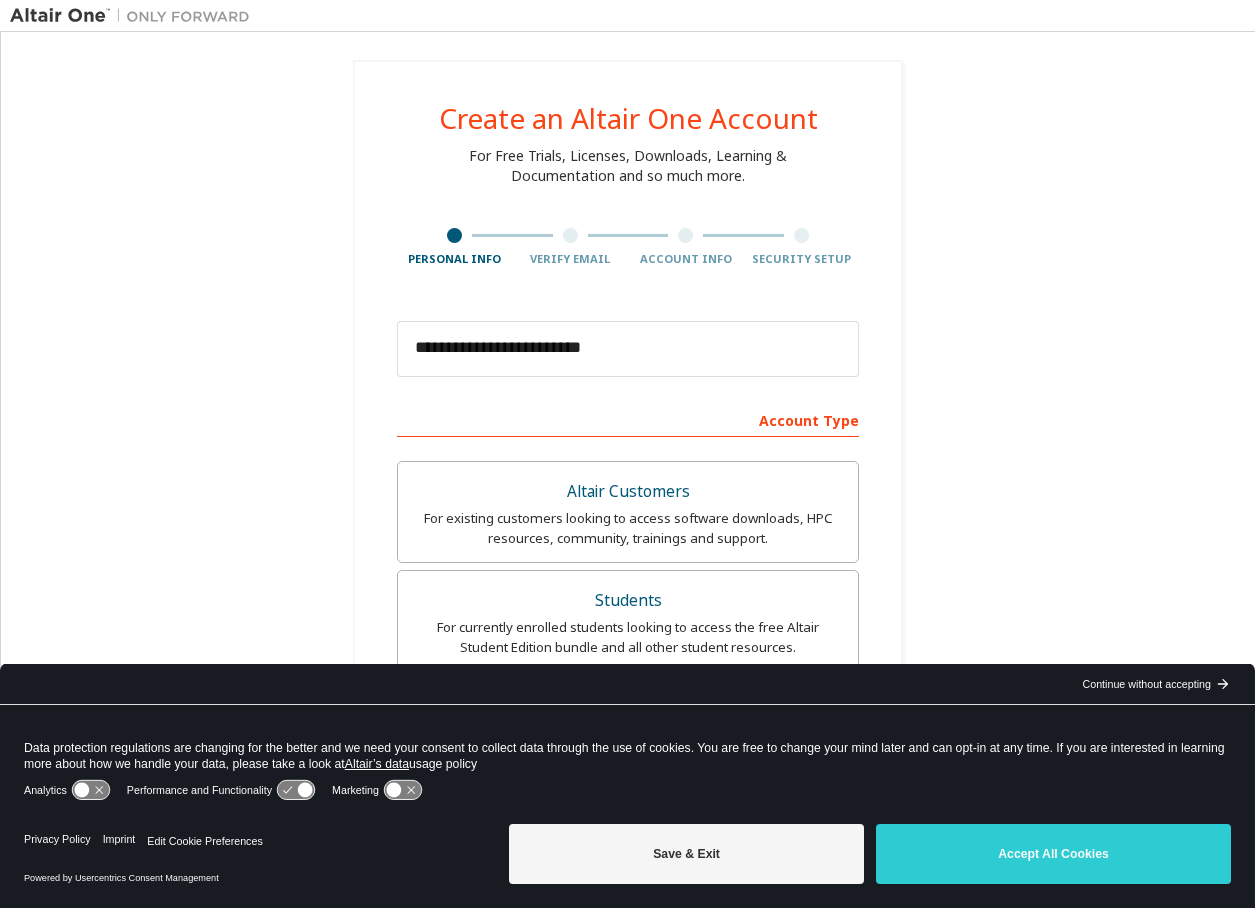 type on "********" 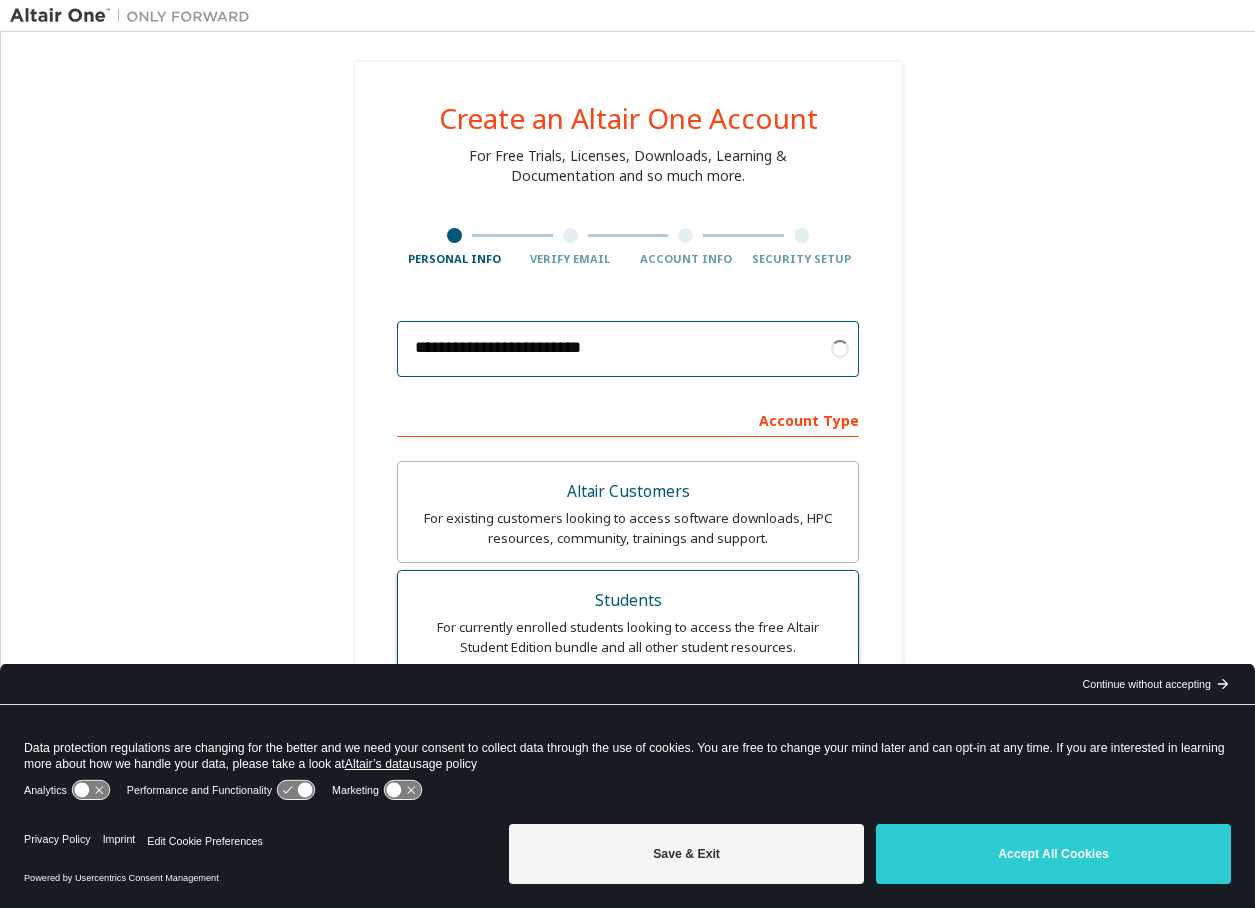 scroll, scrollTop: 300, scrollLeft: 0, axis: vertical 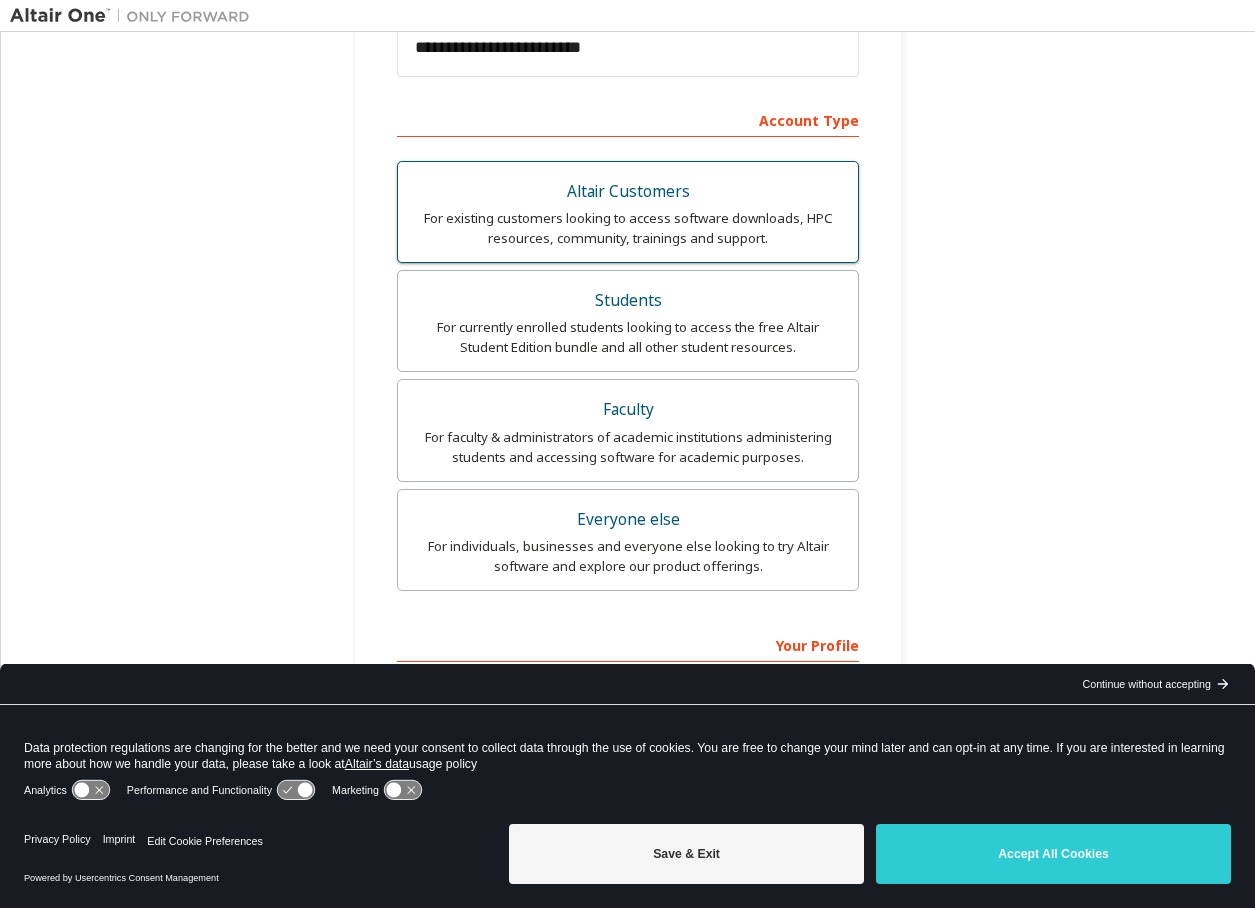 click on "Altair Customers" at bounding box center [628, 192] 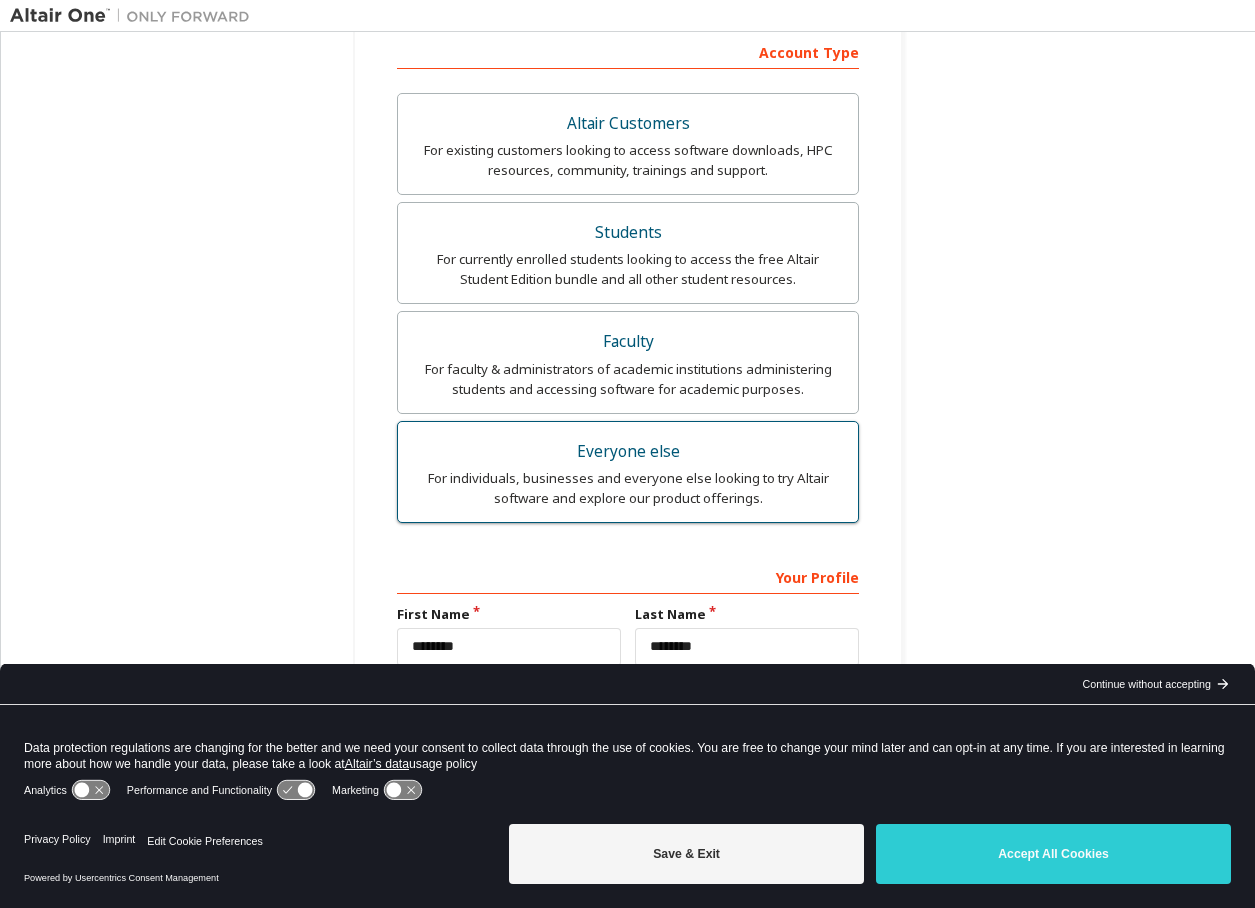 scroll, scrollTop: 495, scrollLeft: 0, axis: vertical 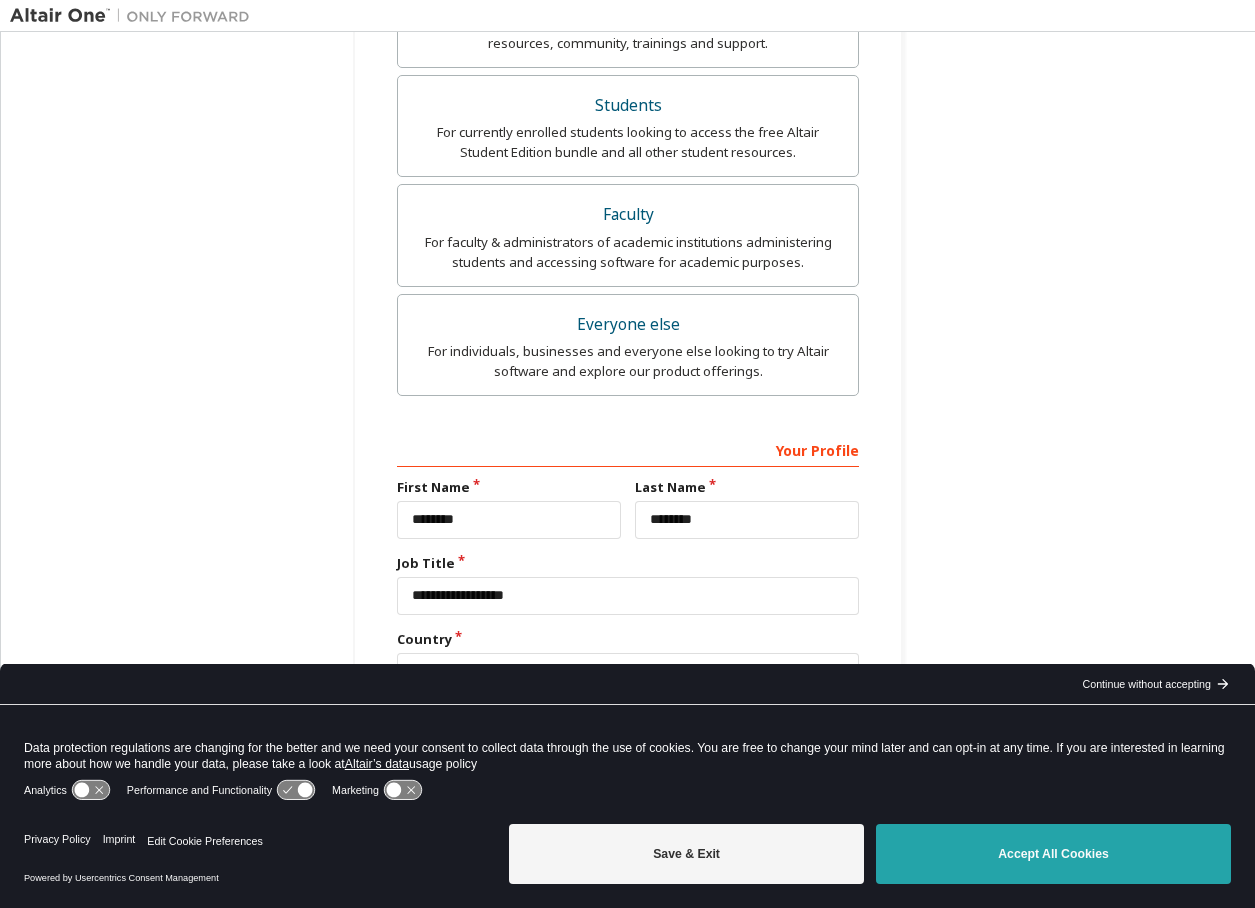 click on "Accept All Cookies" at bounding box center [1053, 854] 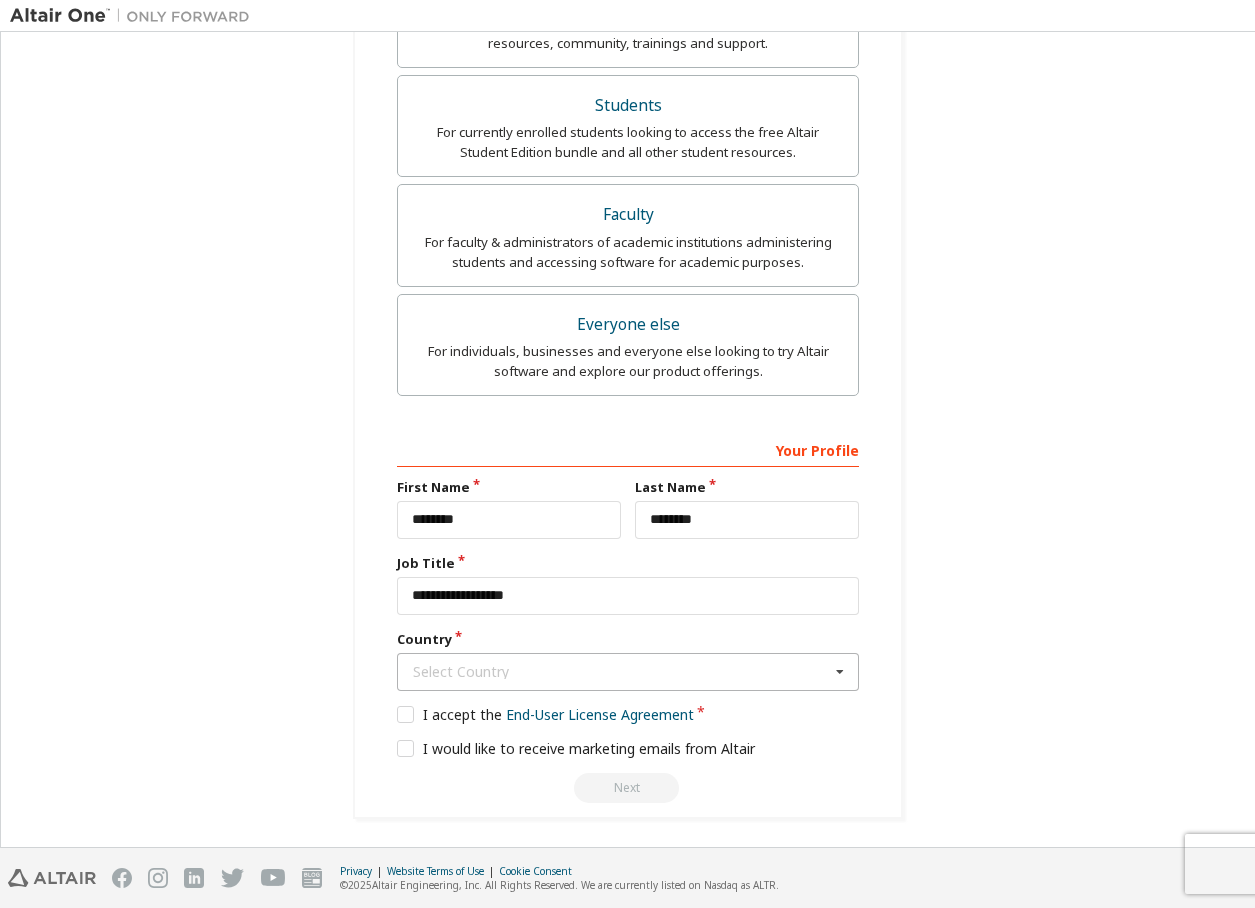 click on "Select Country" at bounding box center (621, 672) 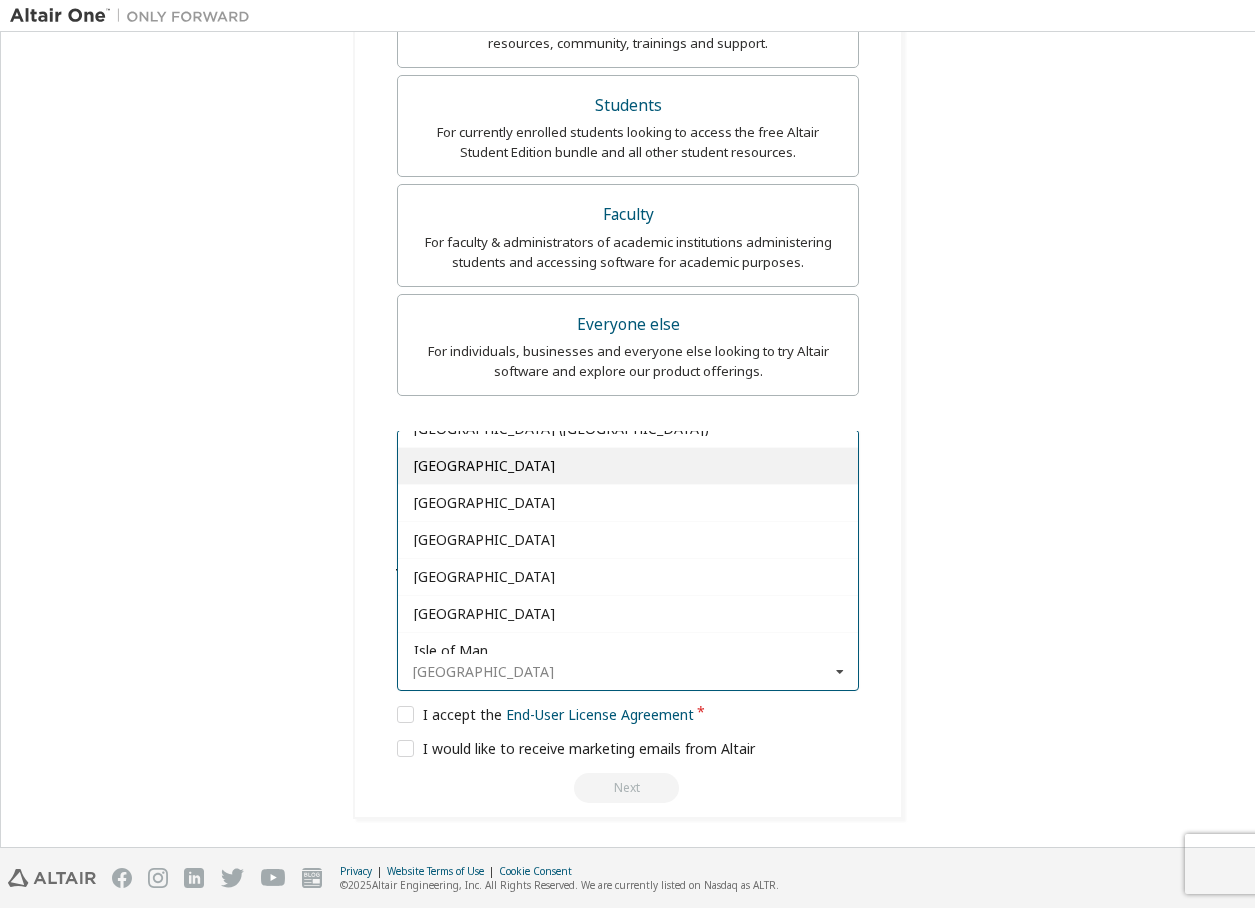scroll, scrollTop: 3700, scrollLeft: 0, axis: vertical 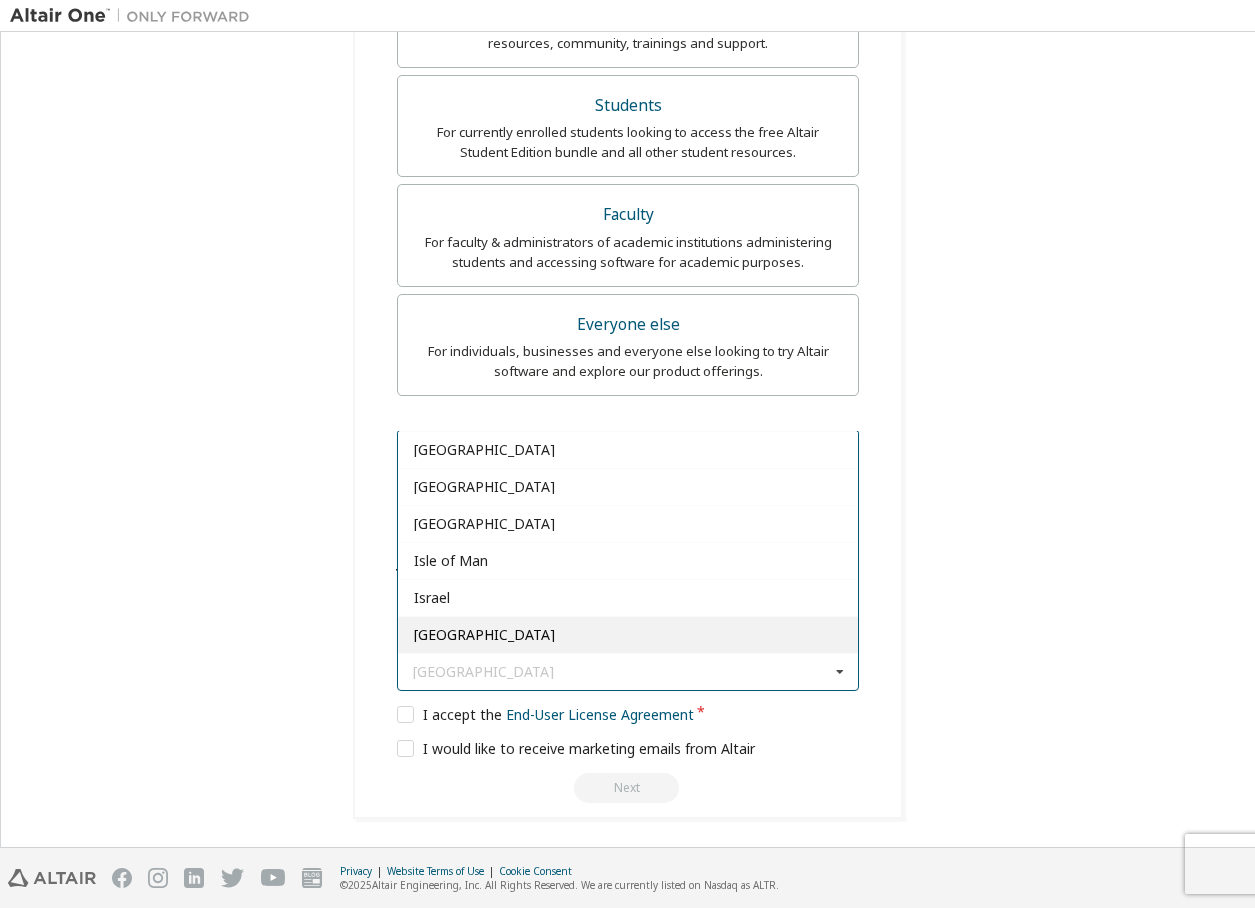 click on "[GEOGRAPHIC_DATA]" at bounding box center [628, 635] 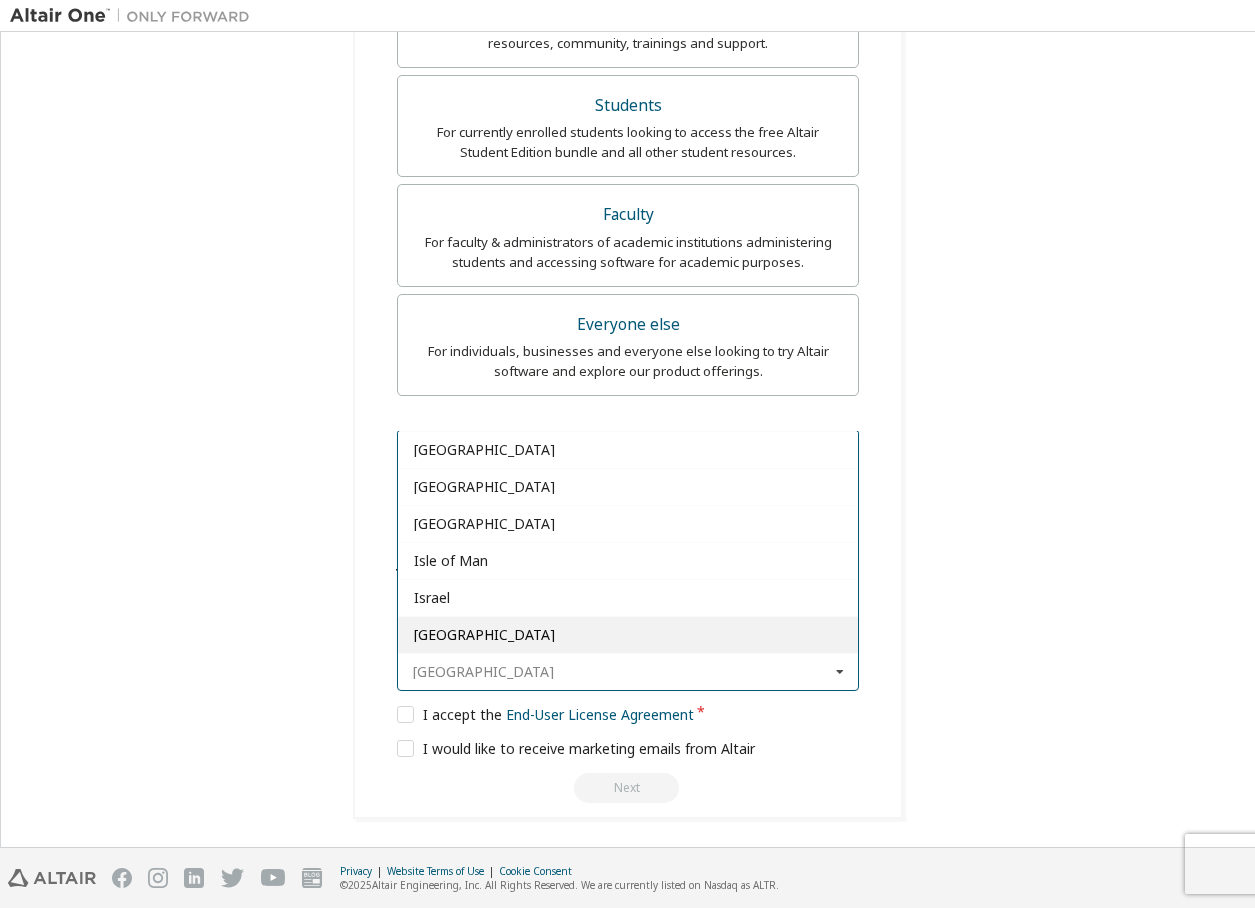 type on "***" 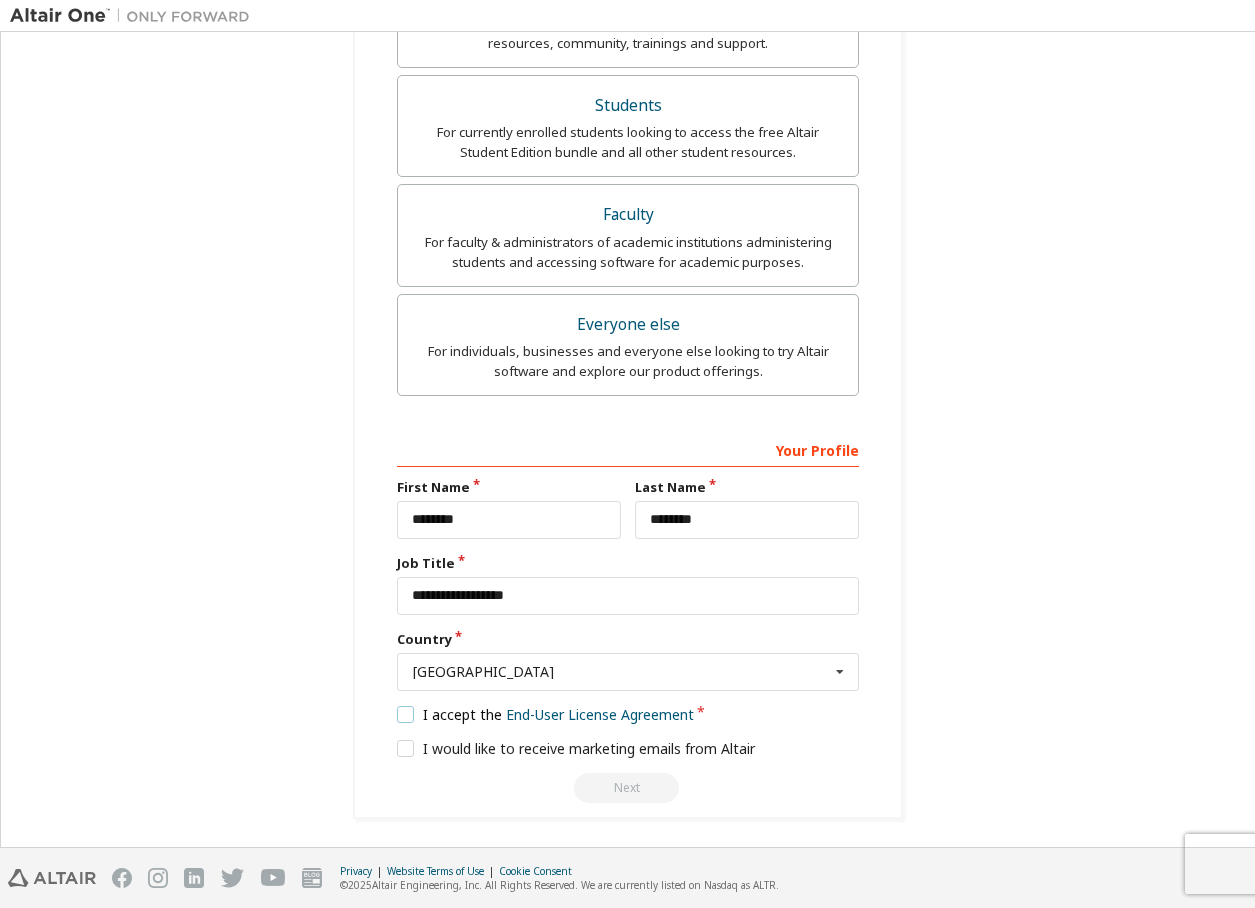 click on "I accept the    End-User License Agreement" at bounding box center [545, 714] 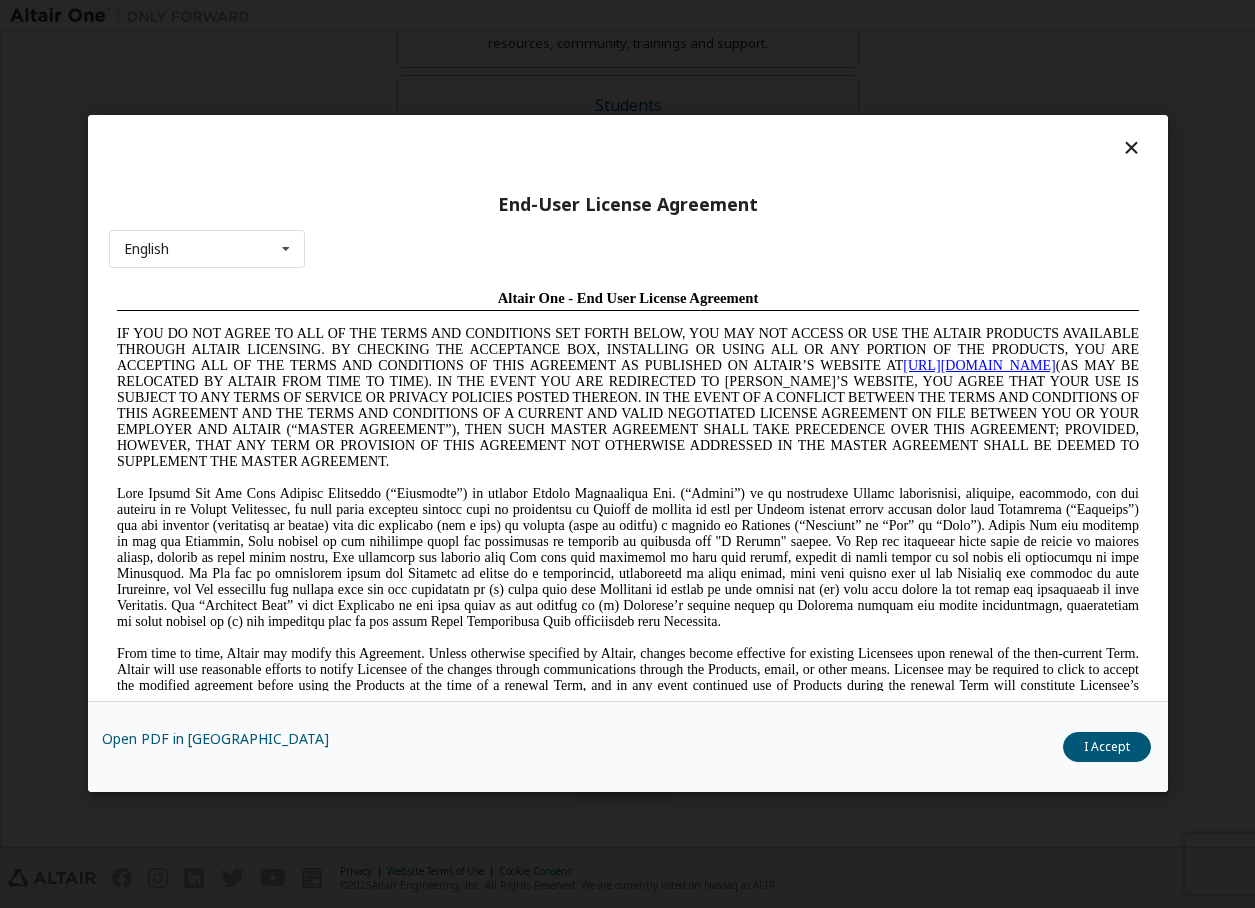 scroll, scrollTop: 0, scrollLeft: 0, axis: both 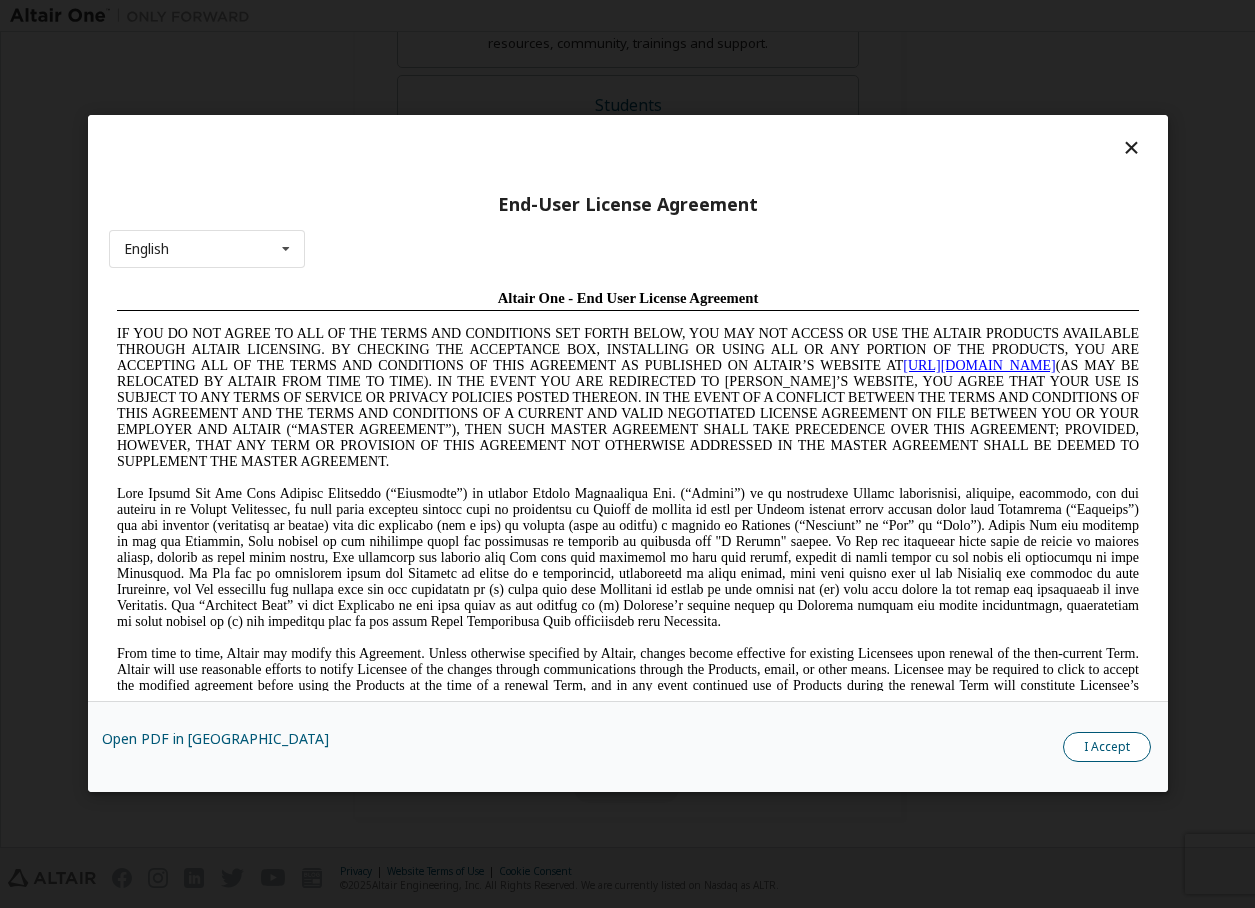 click on "I Accept" at bounding box center [1107, 748] 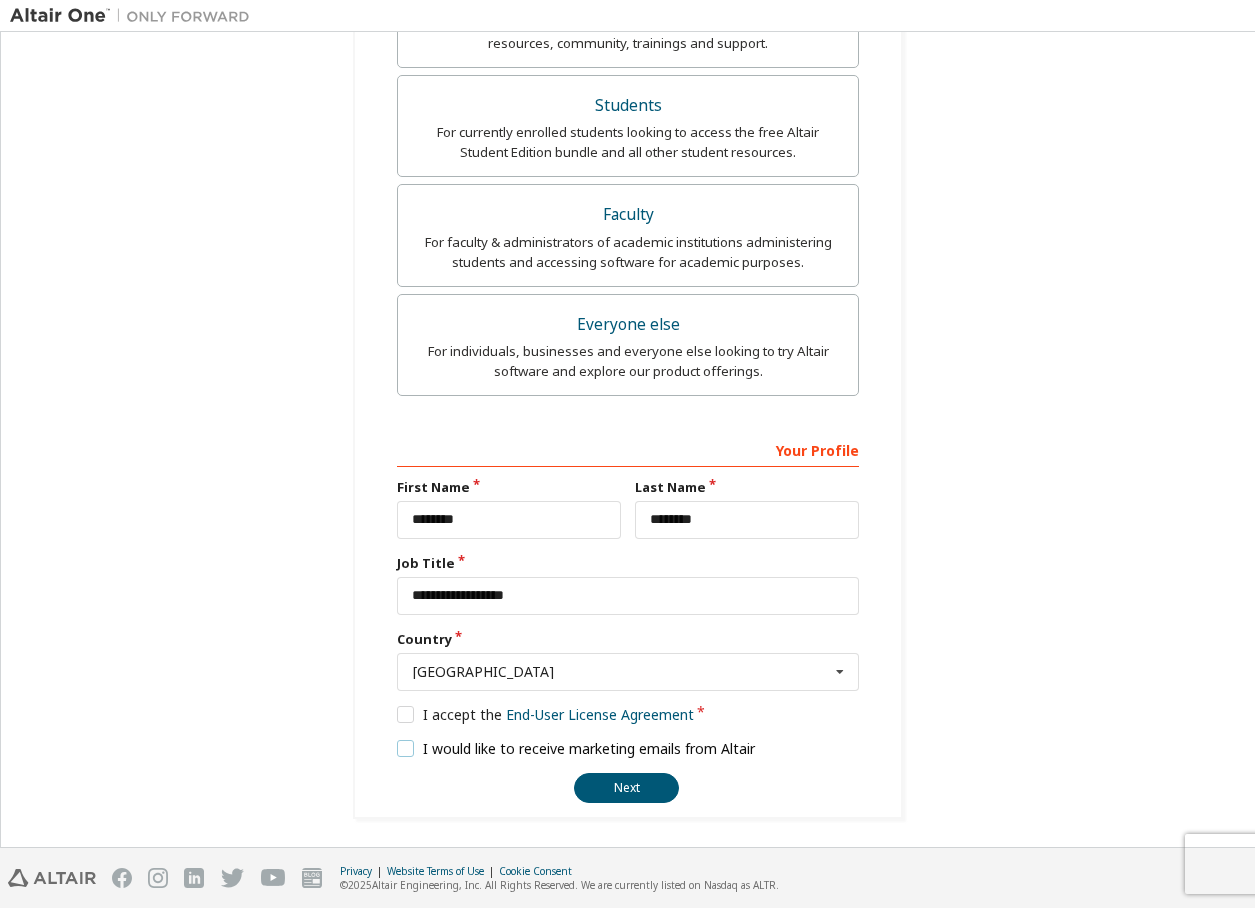 click on "I would like to receive marketing emails from Altair" at bounding box center (576, 748) 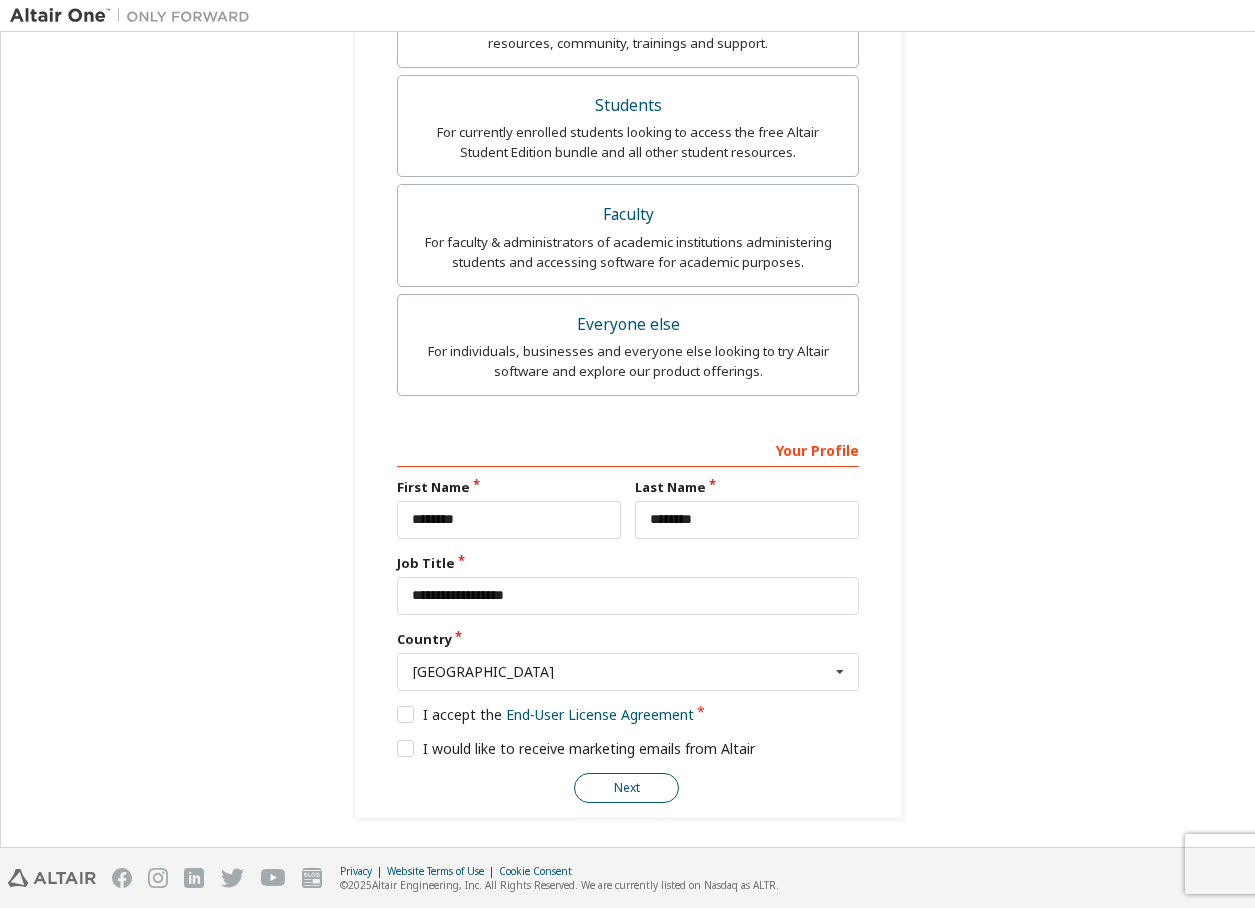click on "Next" at bounding box center (626, 788) 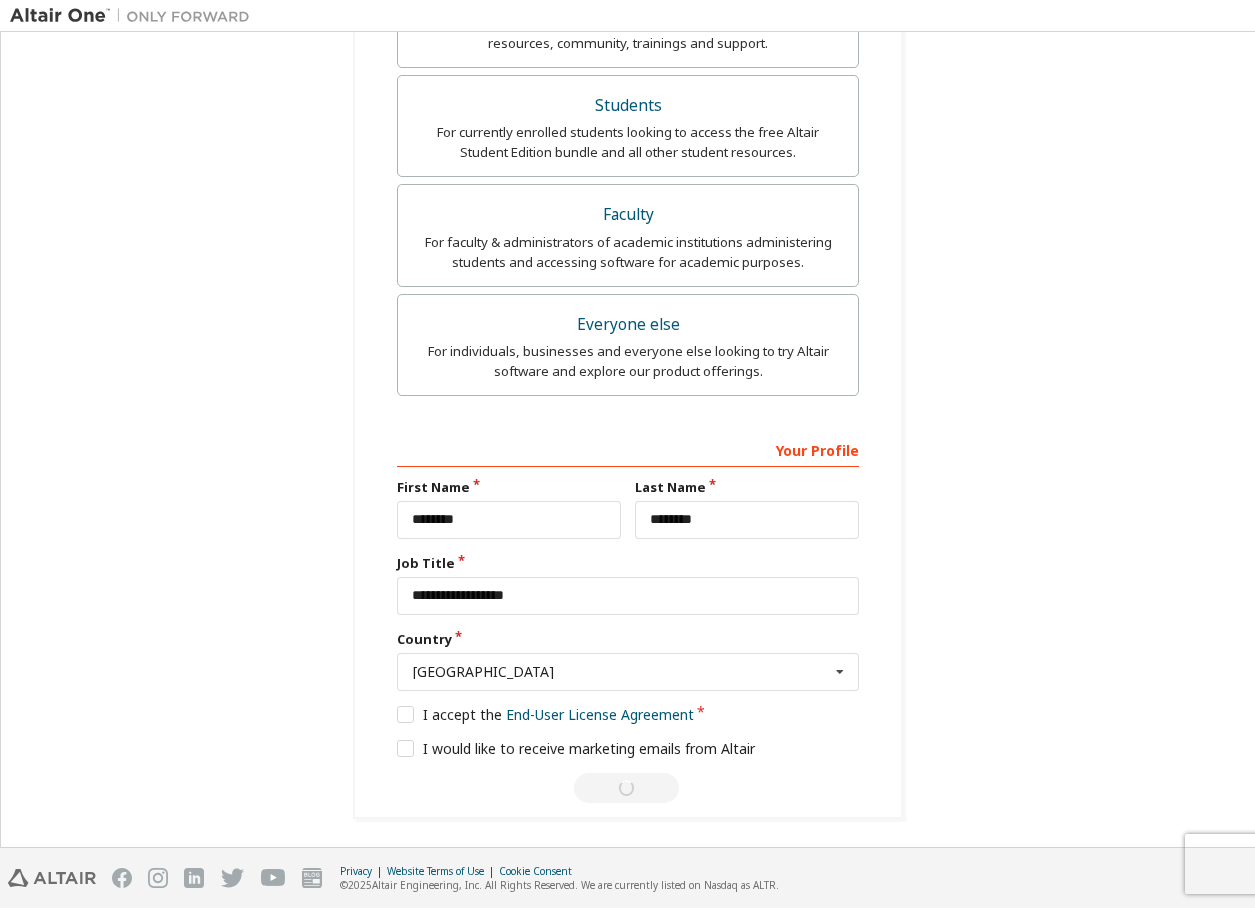 scroll, scrollTop: 0, scrollLeft: 0, axis: both 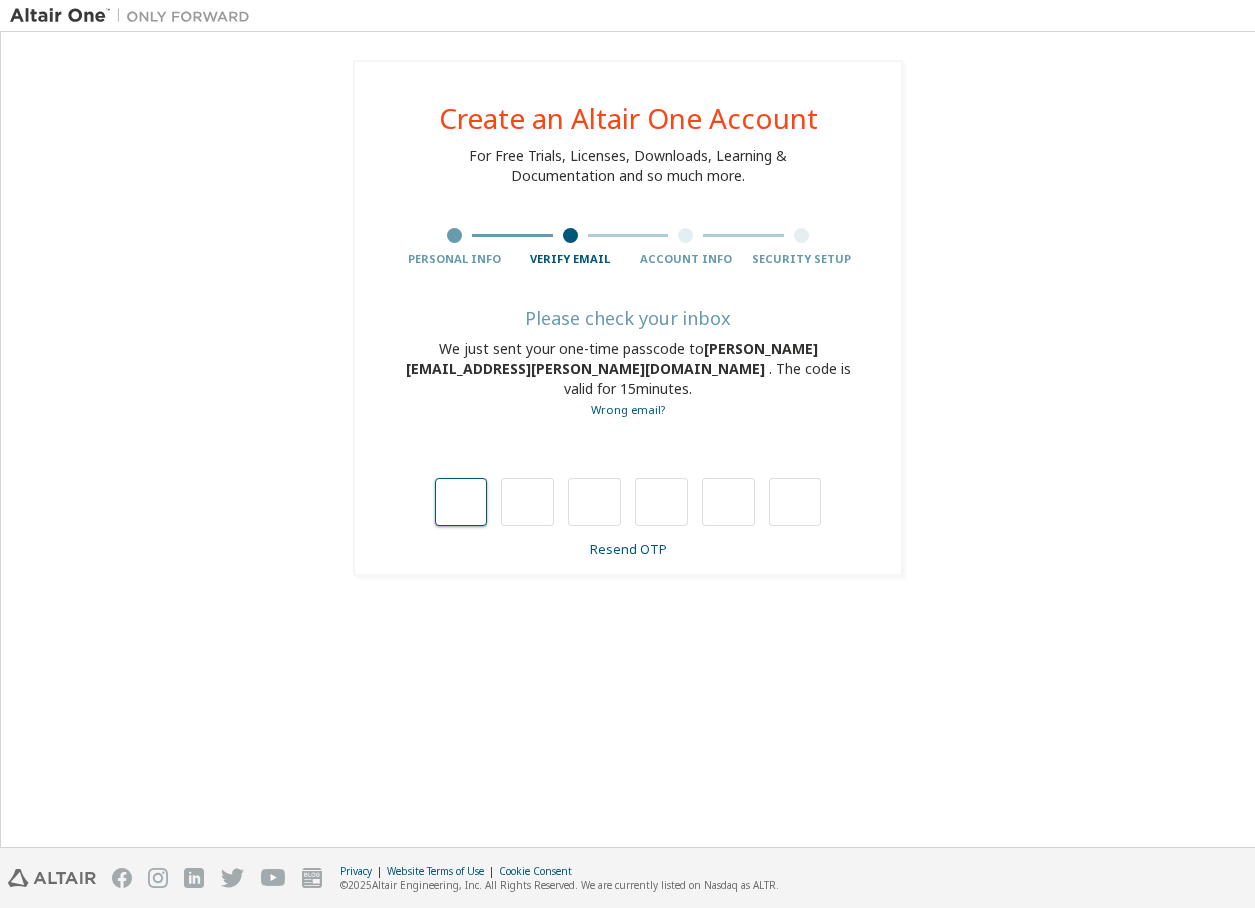 click at bounding box center (461, 502) 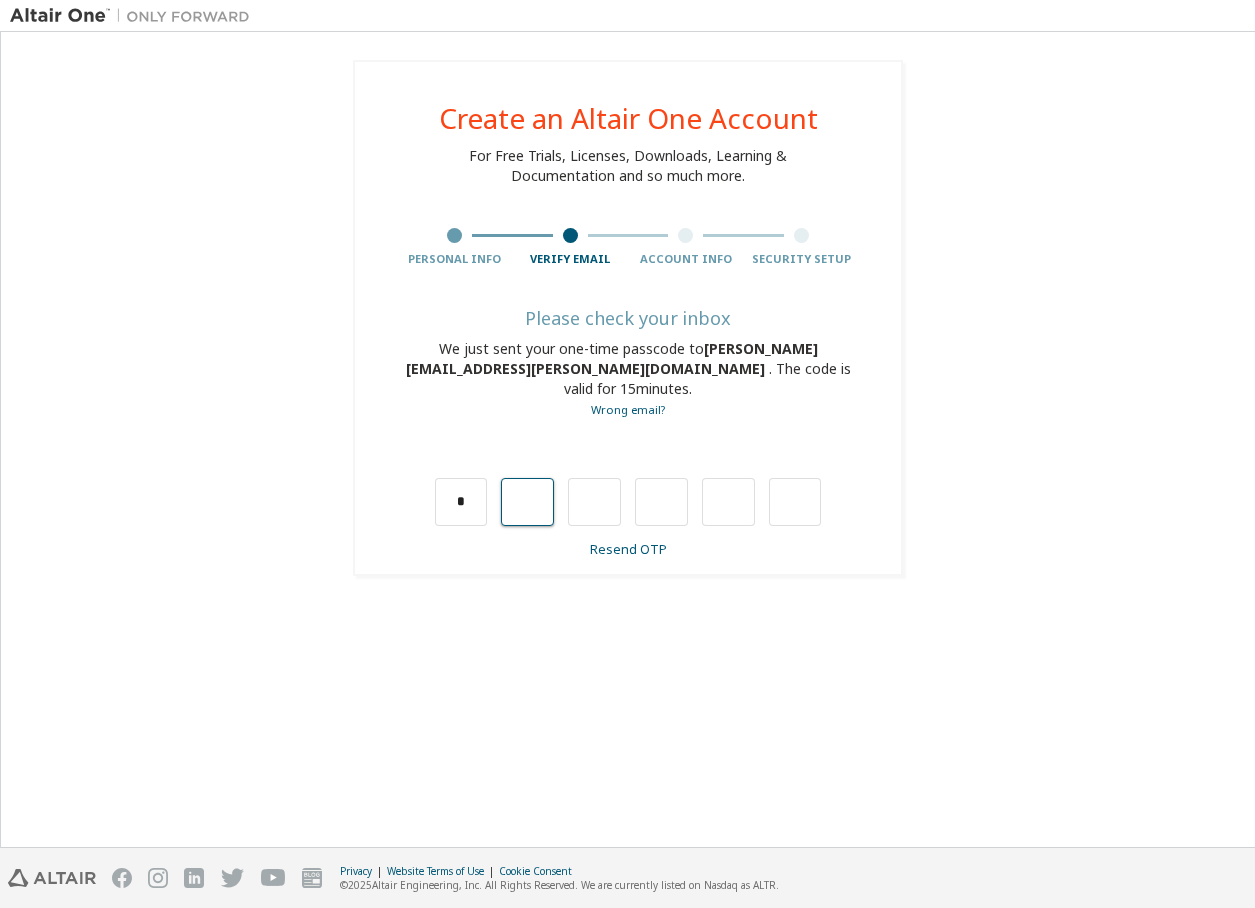 type on "*" 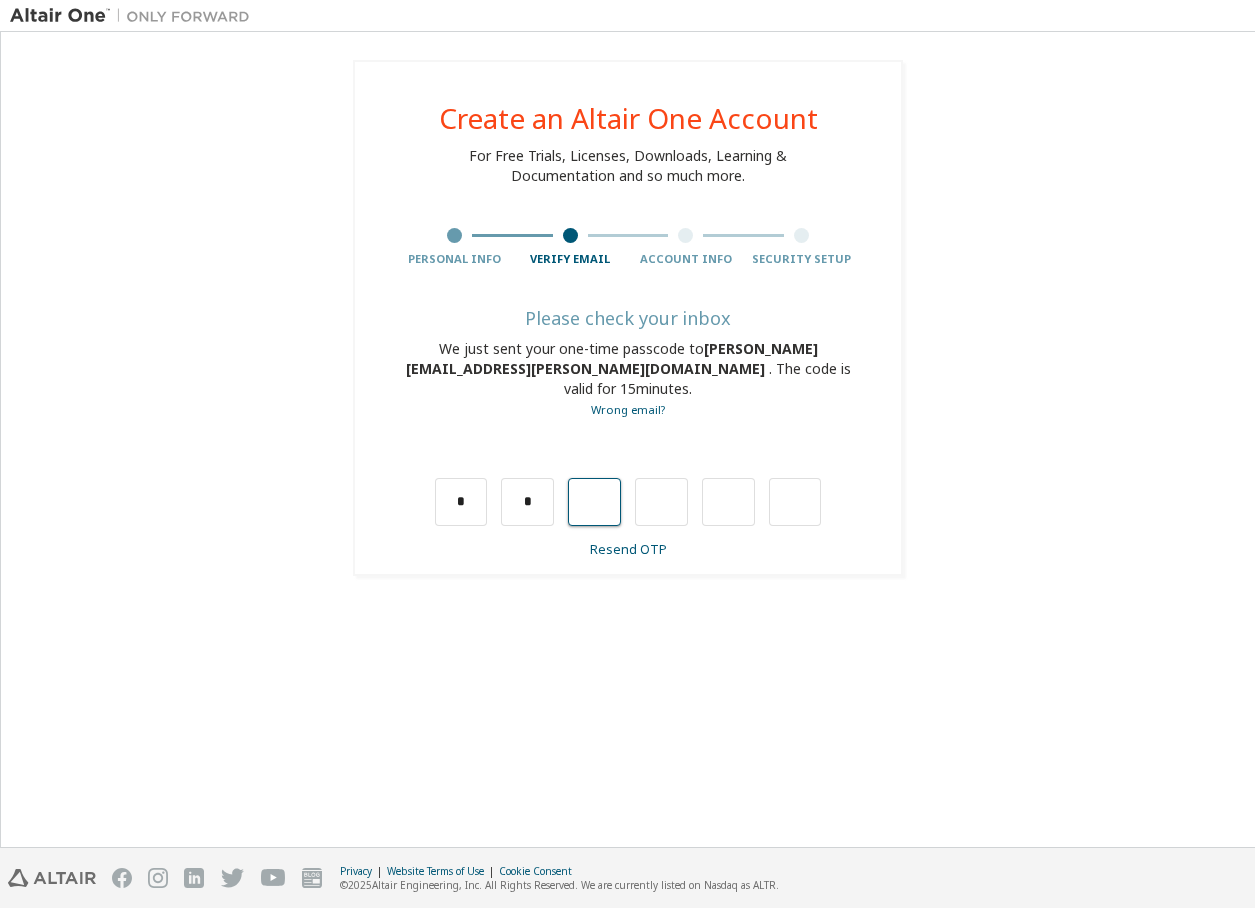 type on "*" 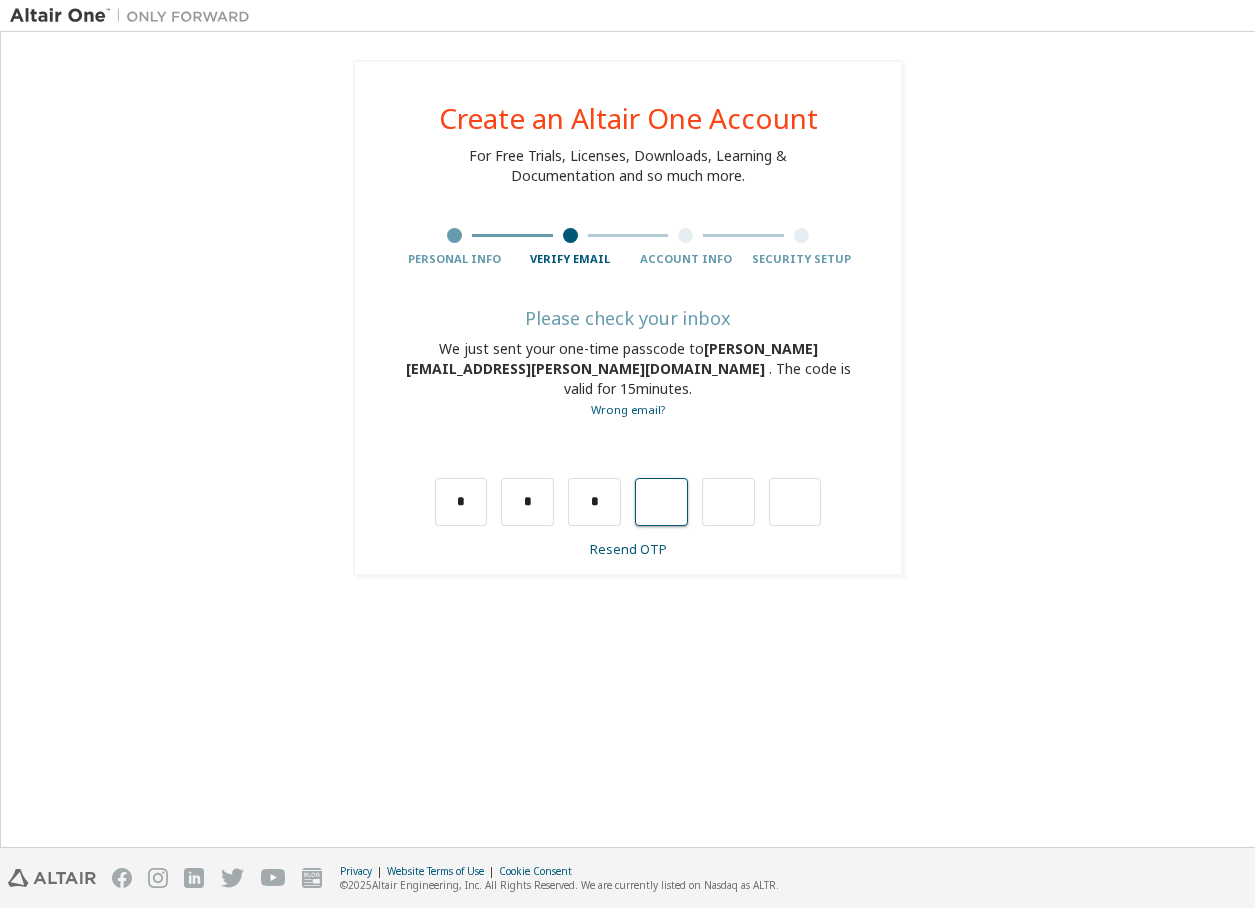 type on "*" 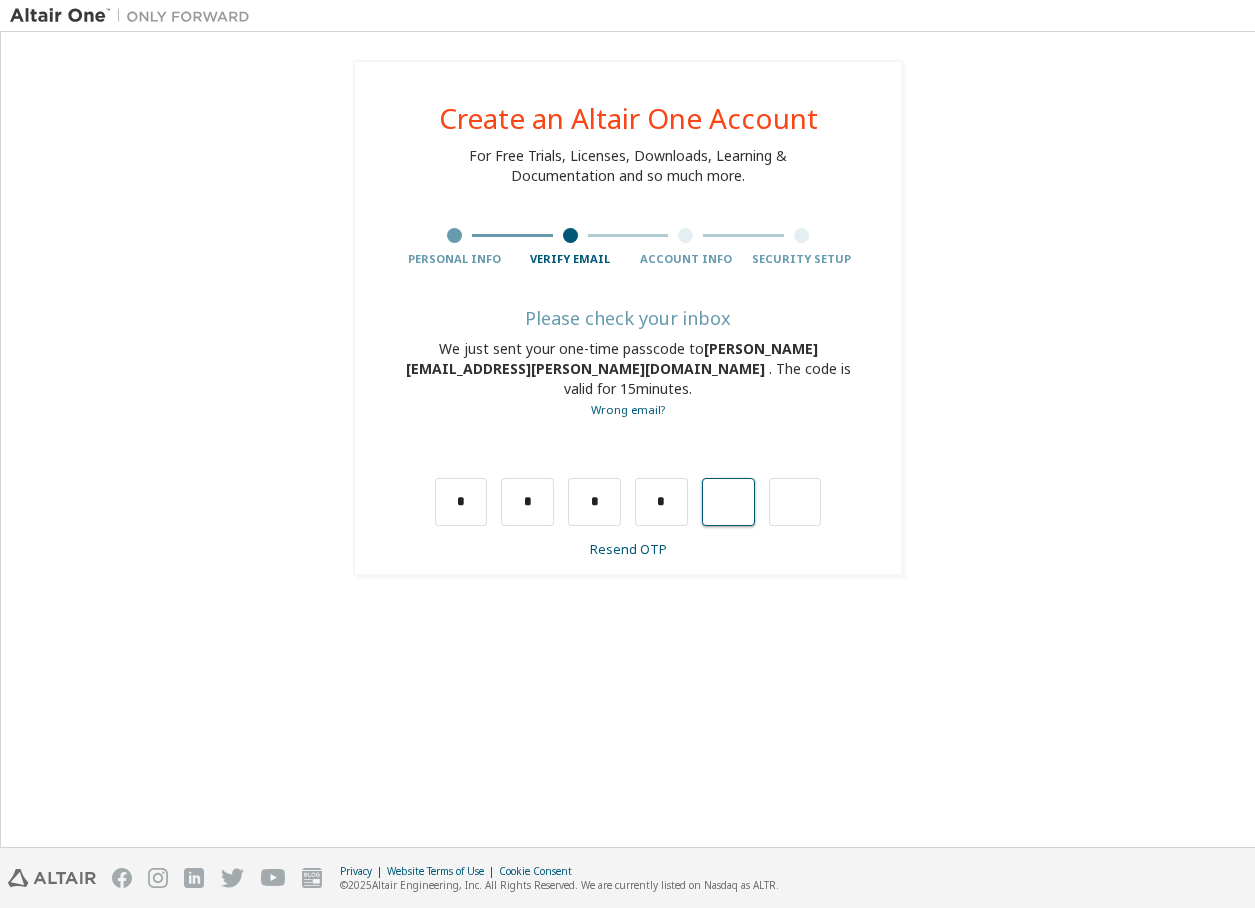 type on "*" 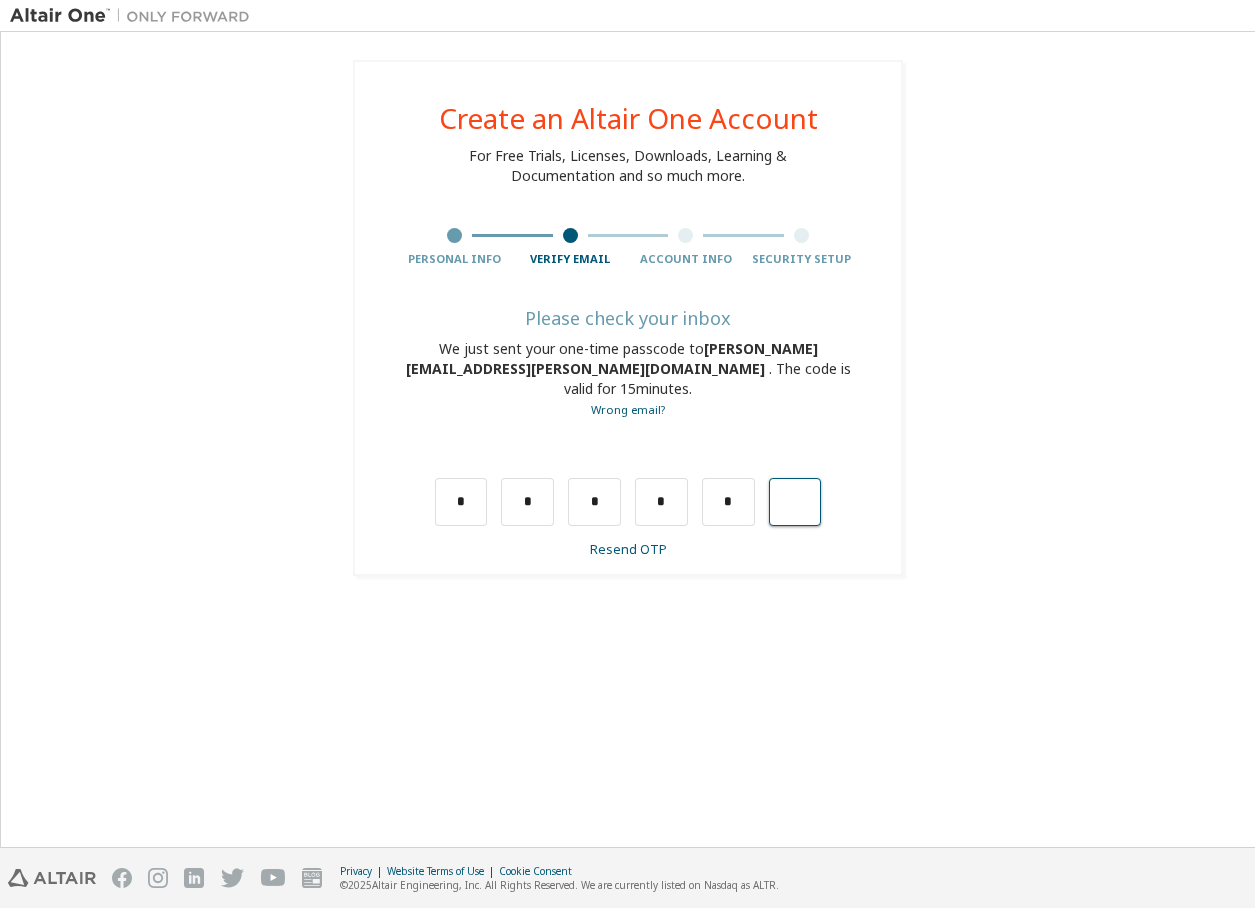 type on "*" 